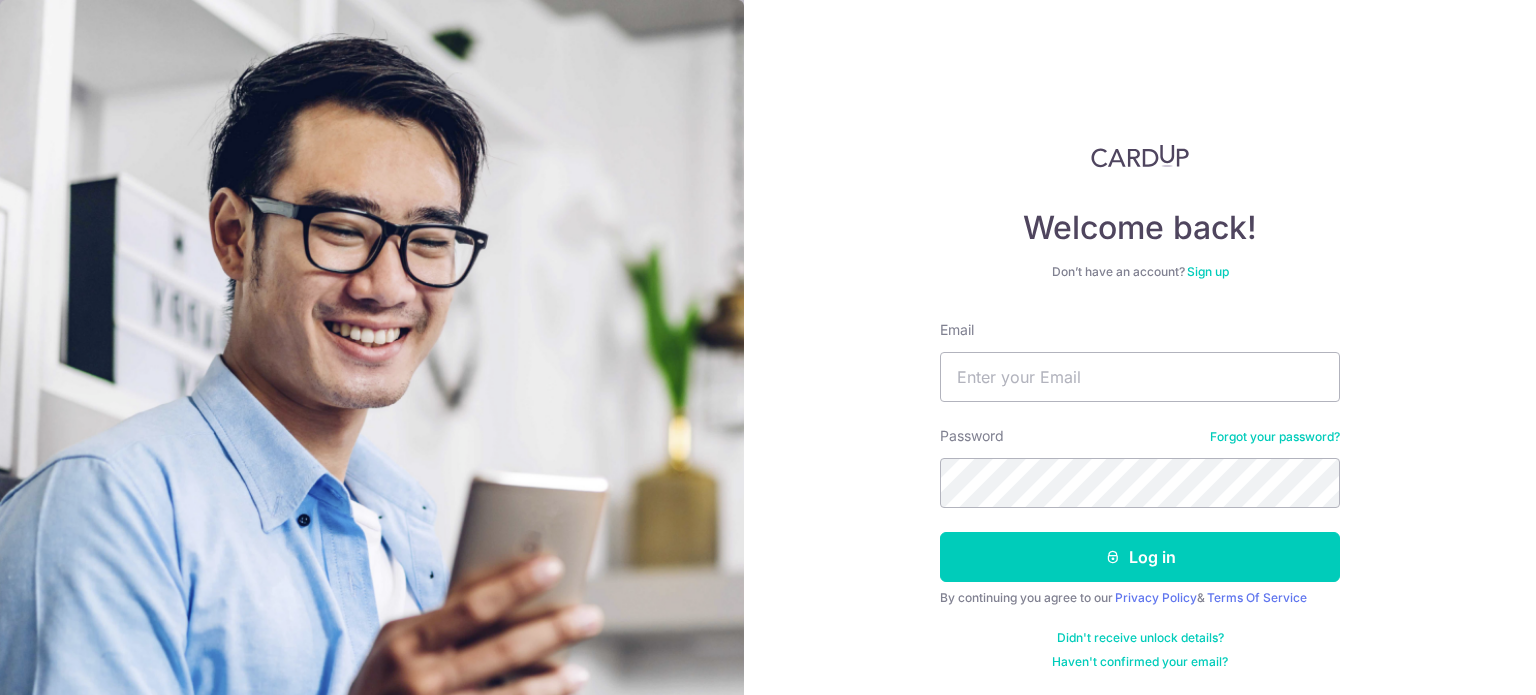 scroll, scrollTop: 0, scrollLeft: 0, axis: both 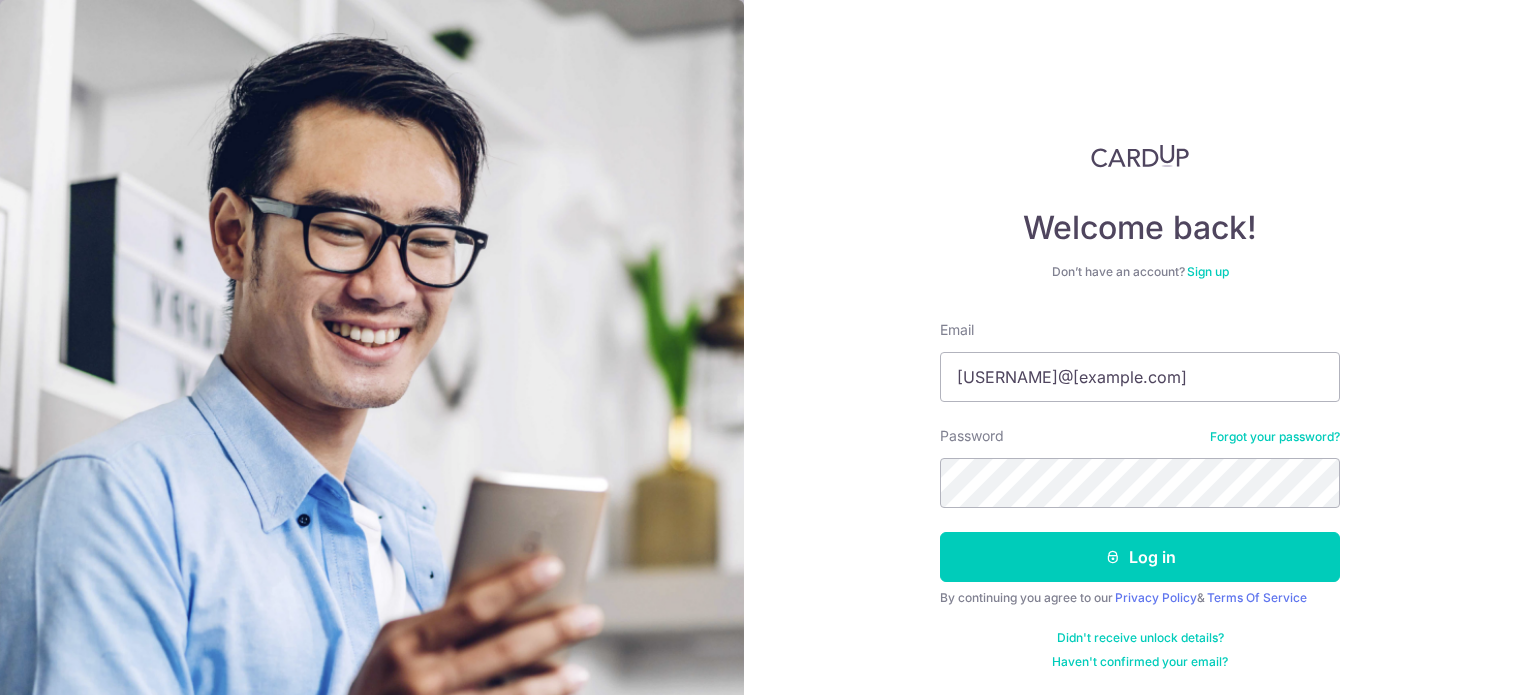 type on "[EMAIL]" 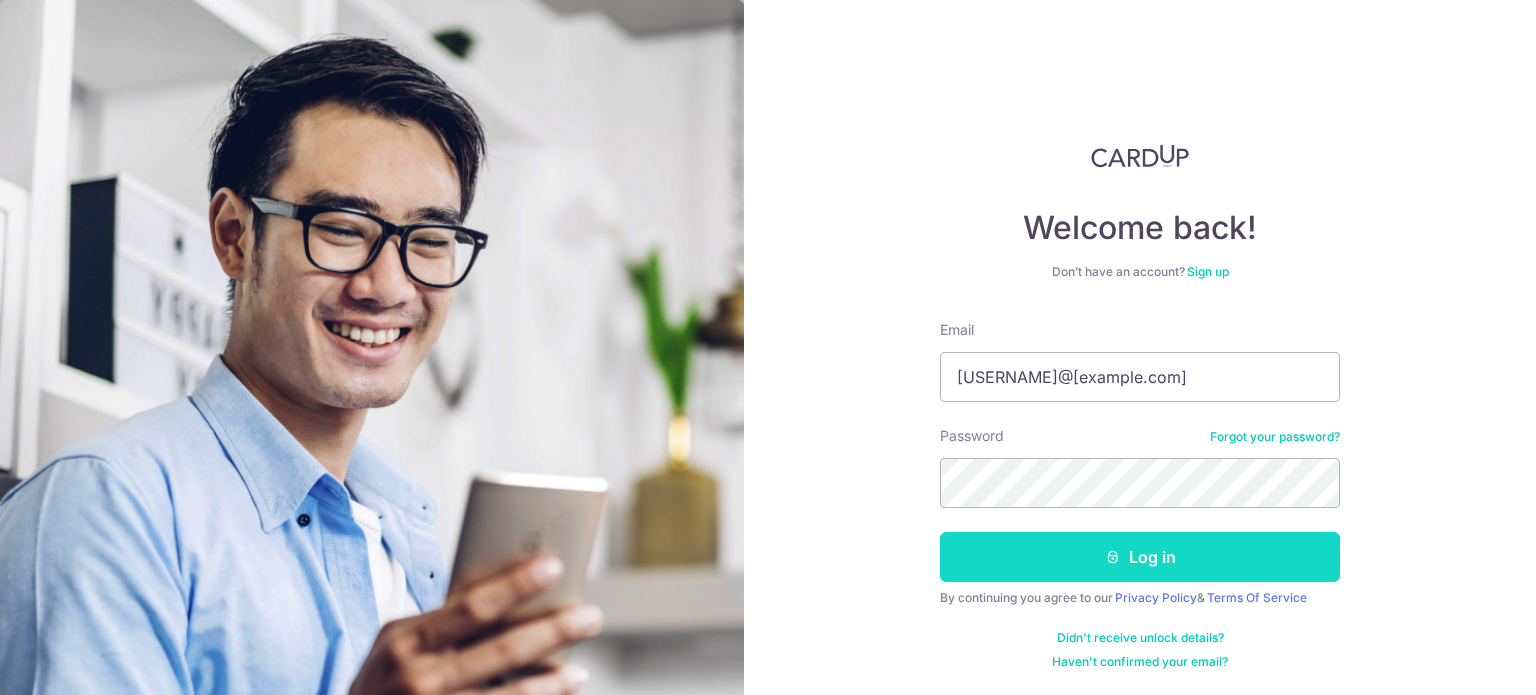 click on "Log in" at bounding box center [1140, 557] 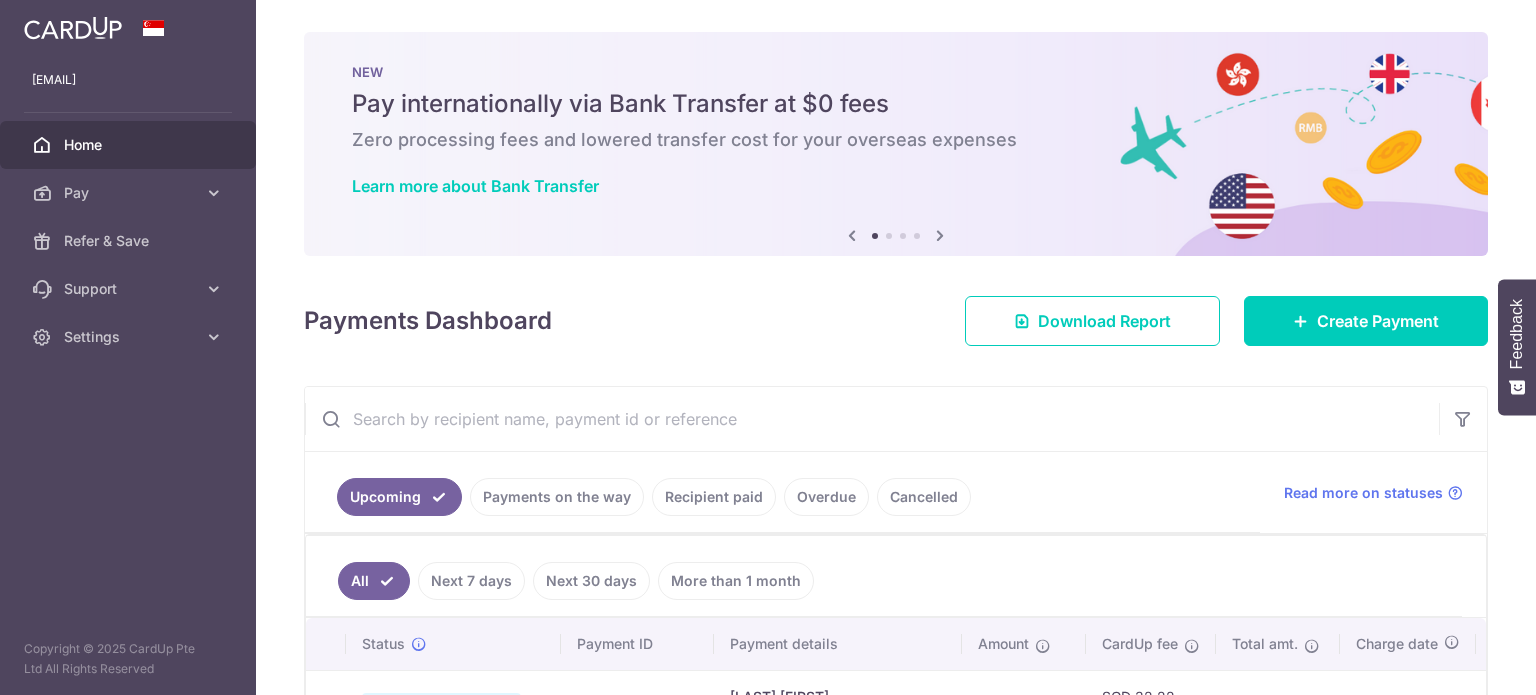 scroll, scrollTop: 0, scrollLeft: 0, axis: both 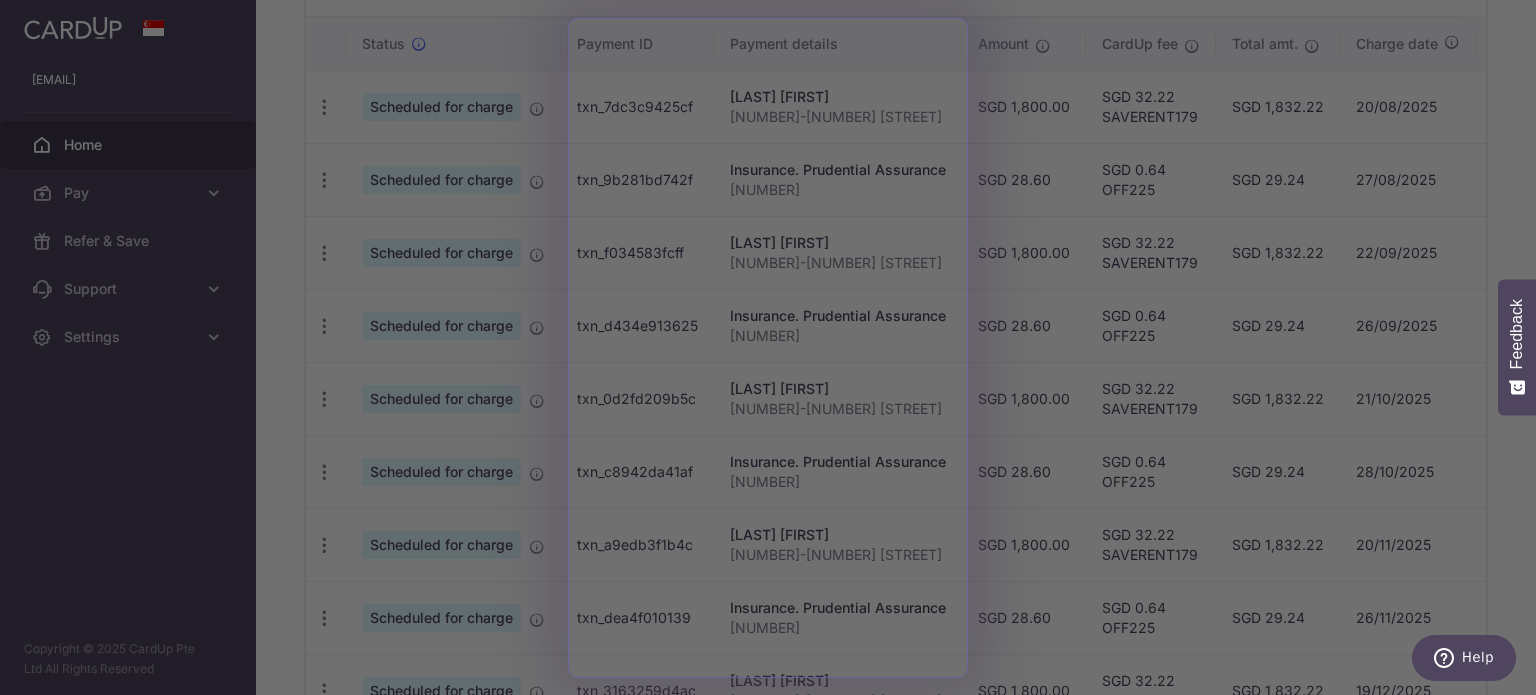 click at bounding box center [775, 351] 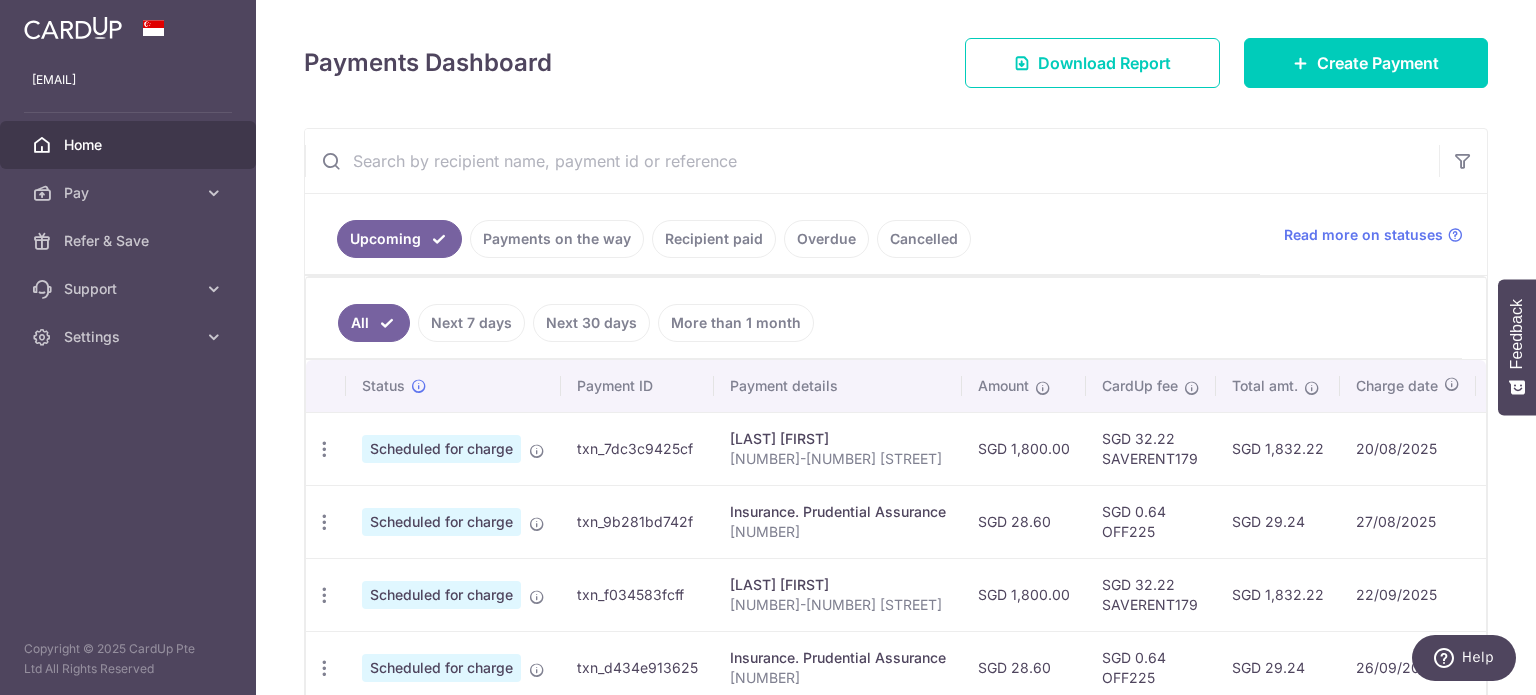 scroll, scrollTop: 256, scrollLeft: 0, axis: vertical 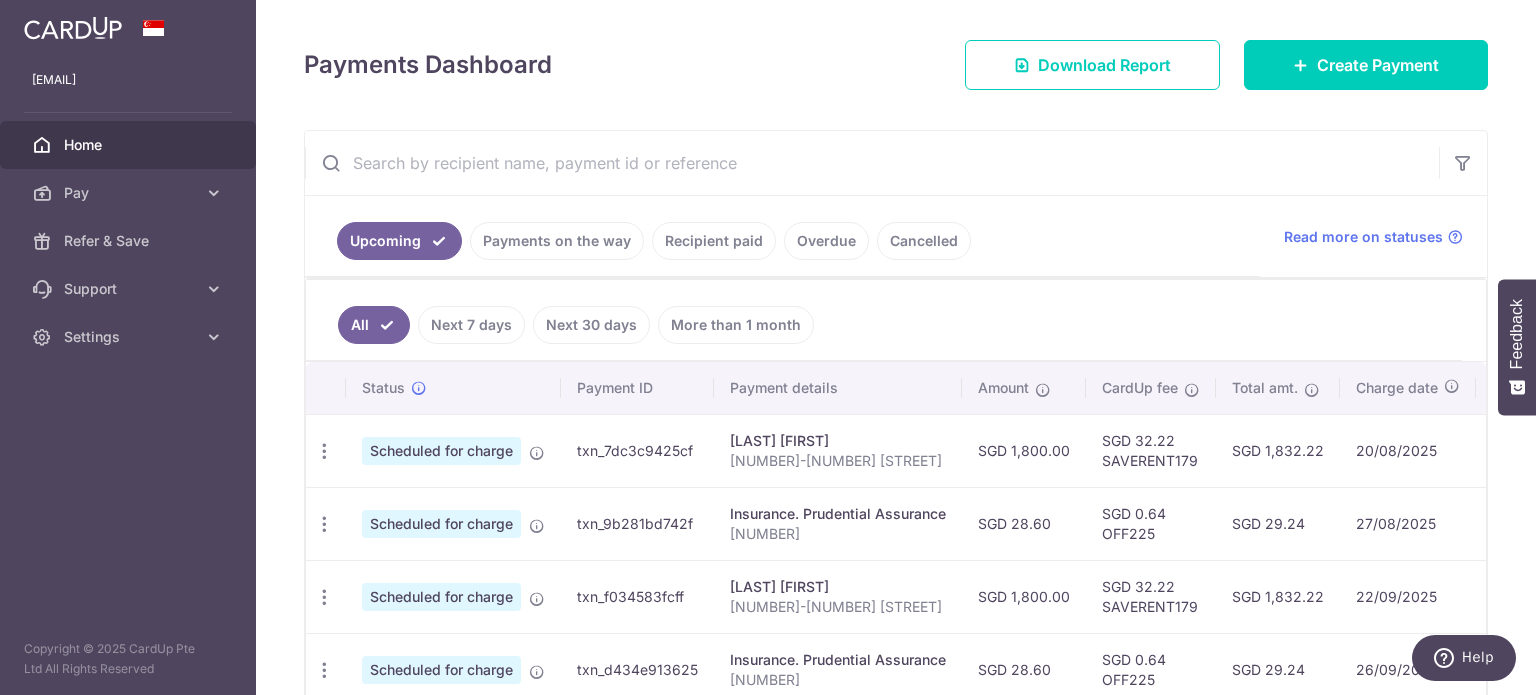 drag, startPoint x: 1097, startPoint y: 434, endPoint x: 1200, endPoint y: 442, distance: 103.31021 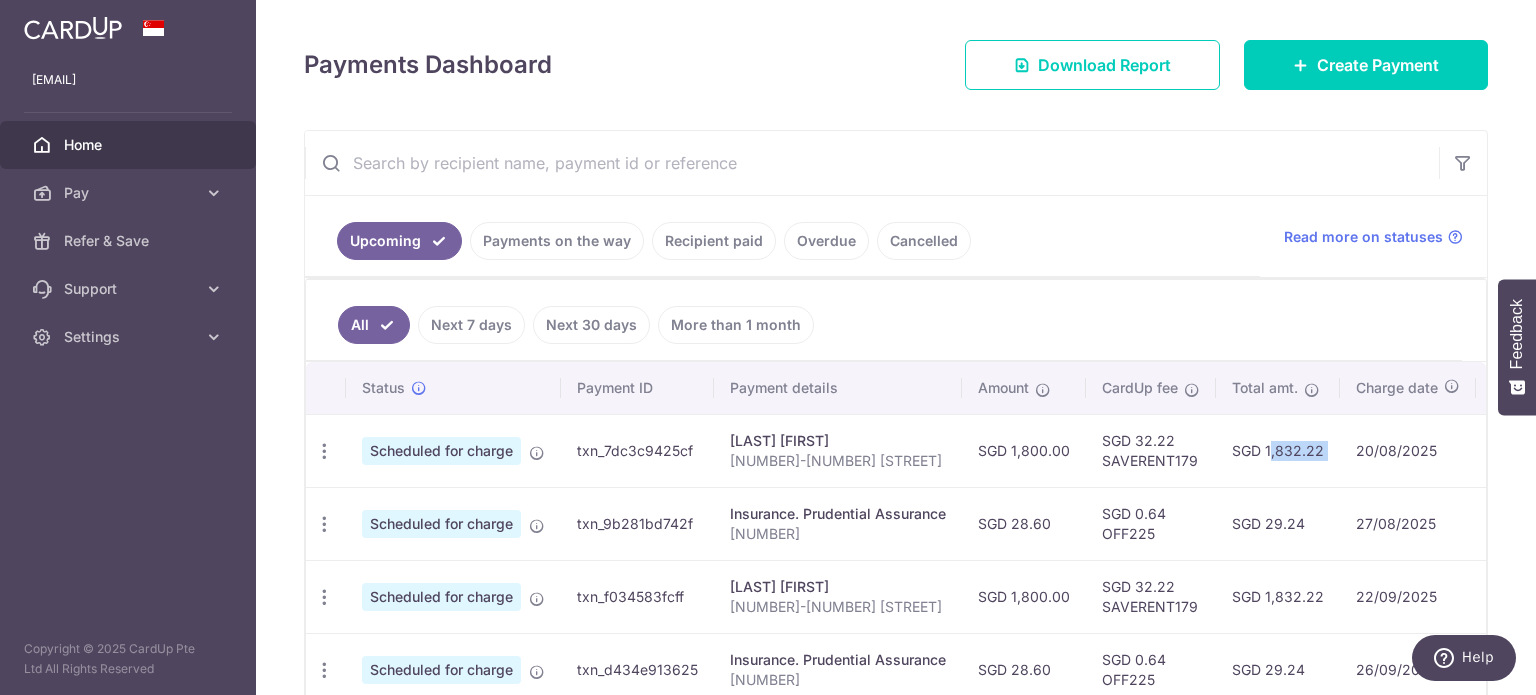 drag, startPoint x: 1240, startPoint y: 447, endPoint x: 1344, endPoint y: 436, distance: 104.58012 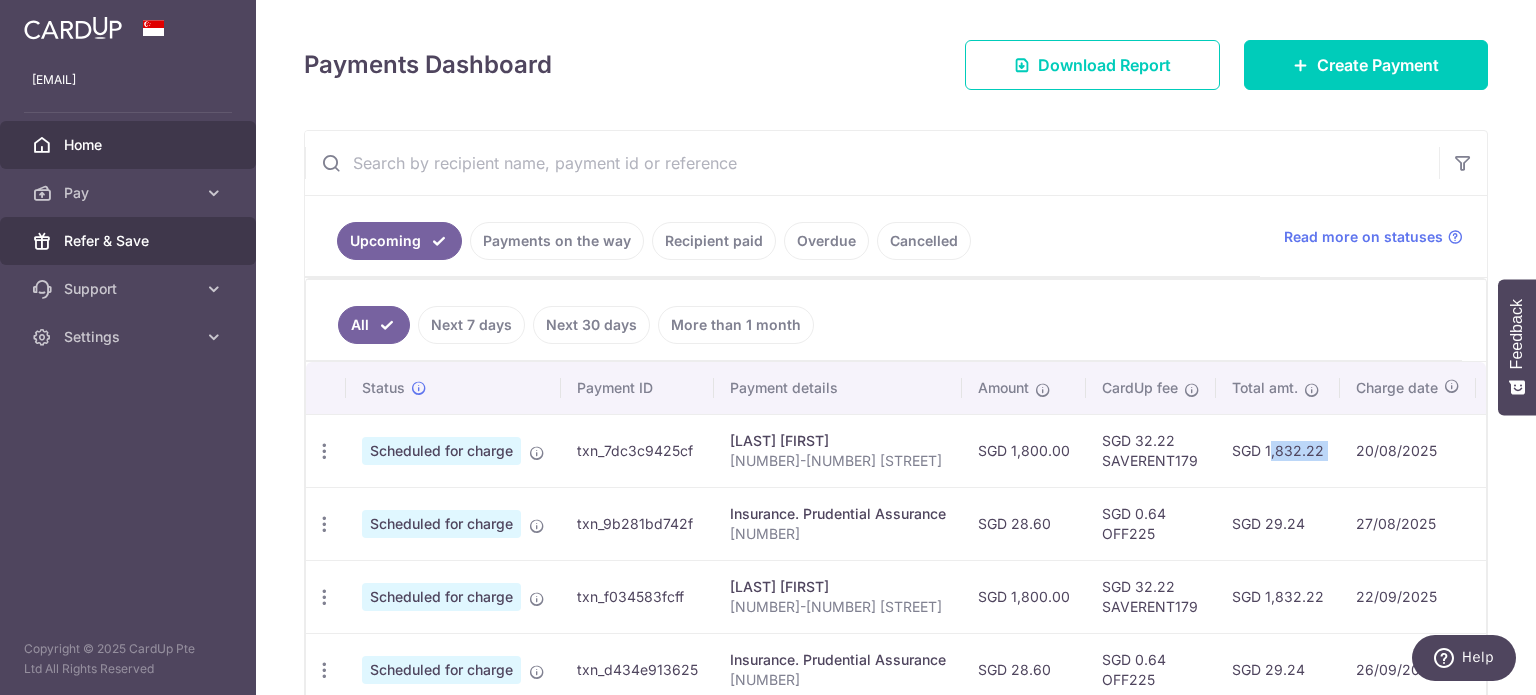 click on "Refer & Save" at bounding box center (130, 241) 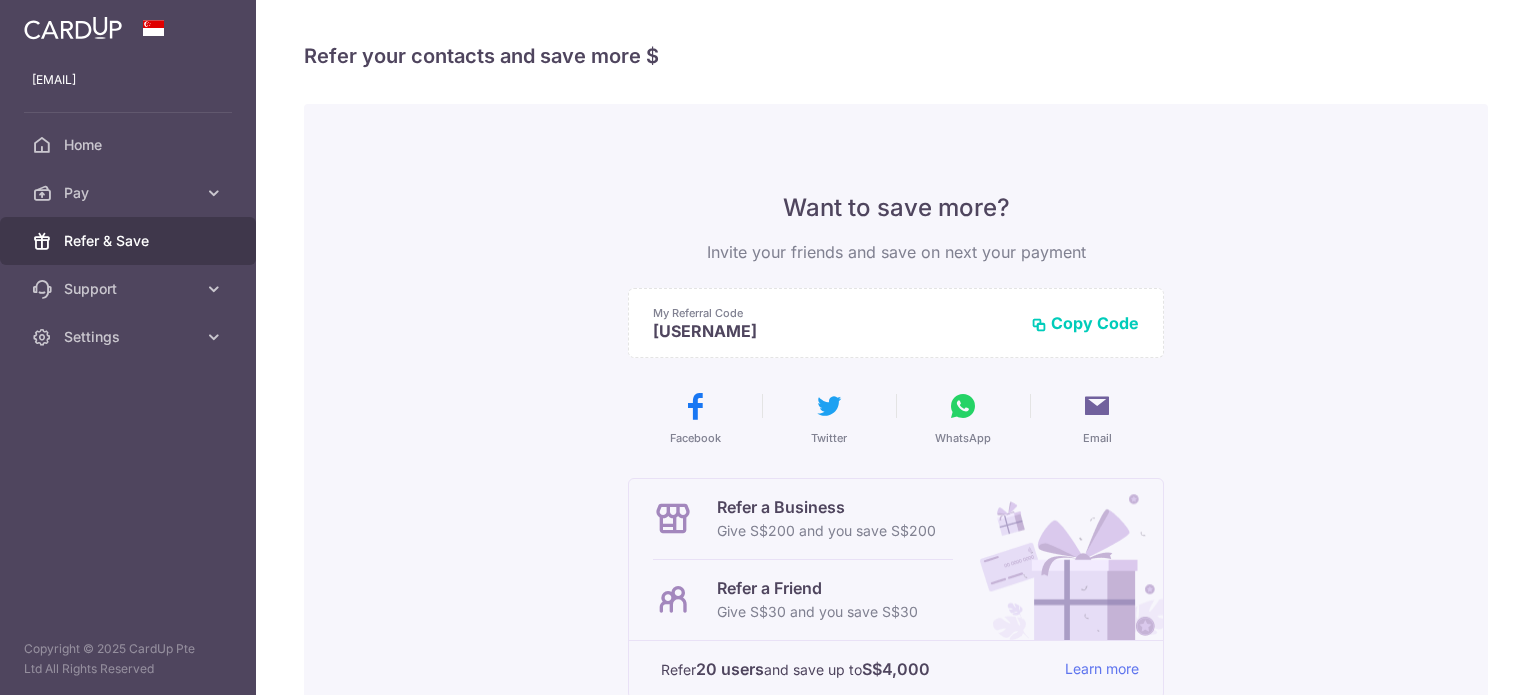 scroll, scrollTop: 0, scrollLeft: 0, axis: both 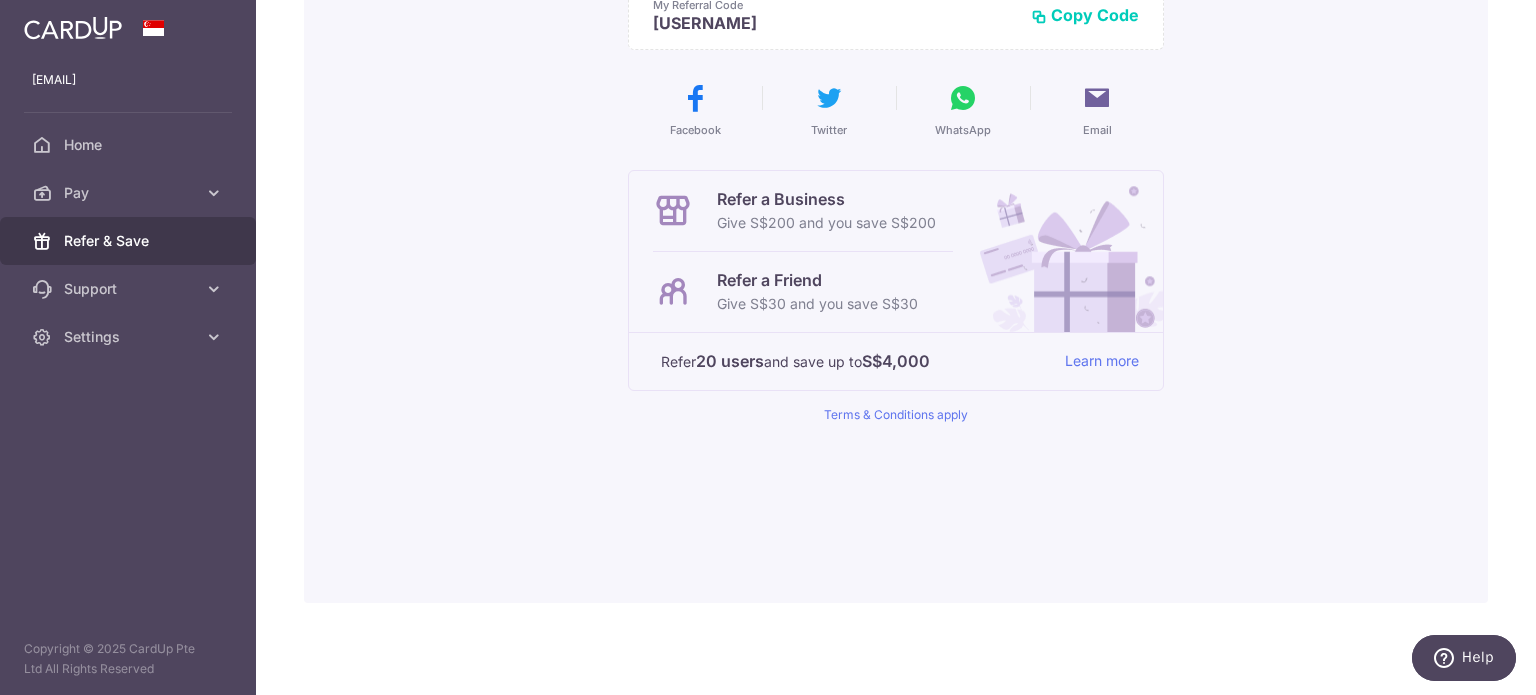 drag, startPoint x: 711, startPoint y: 307, endPoint x: 924, endPoint y: 318, distance: 213.28384 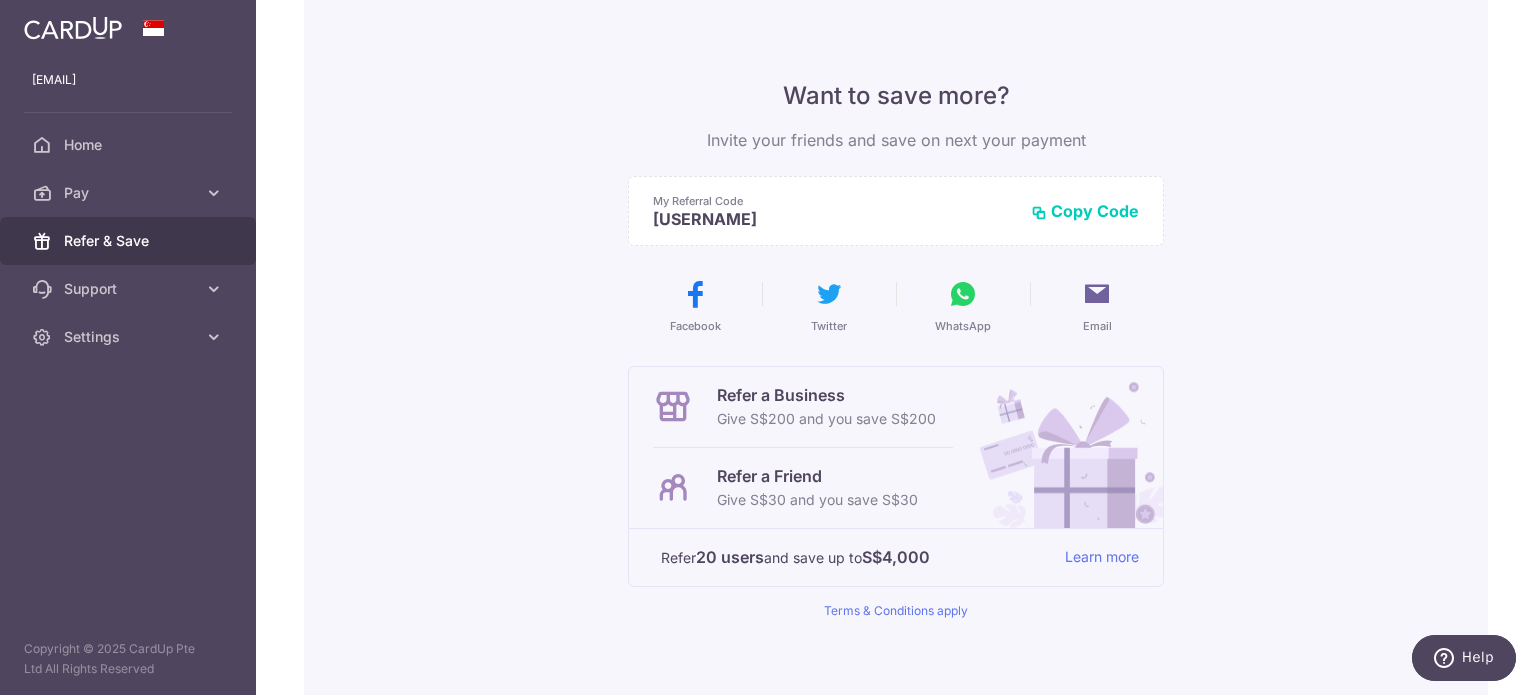 scroll, scrollTop: 108, scrollLeft: 0, axis: vertical 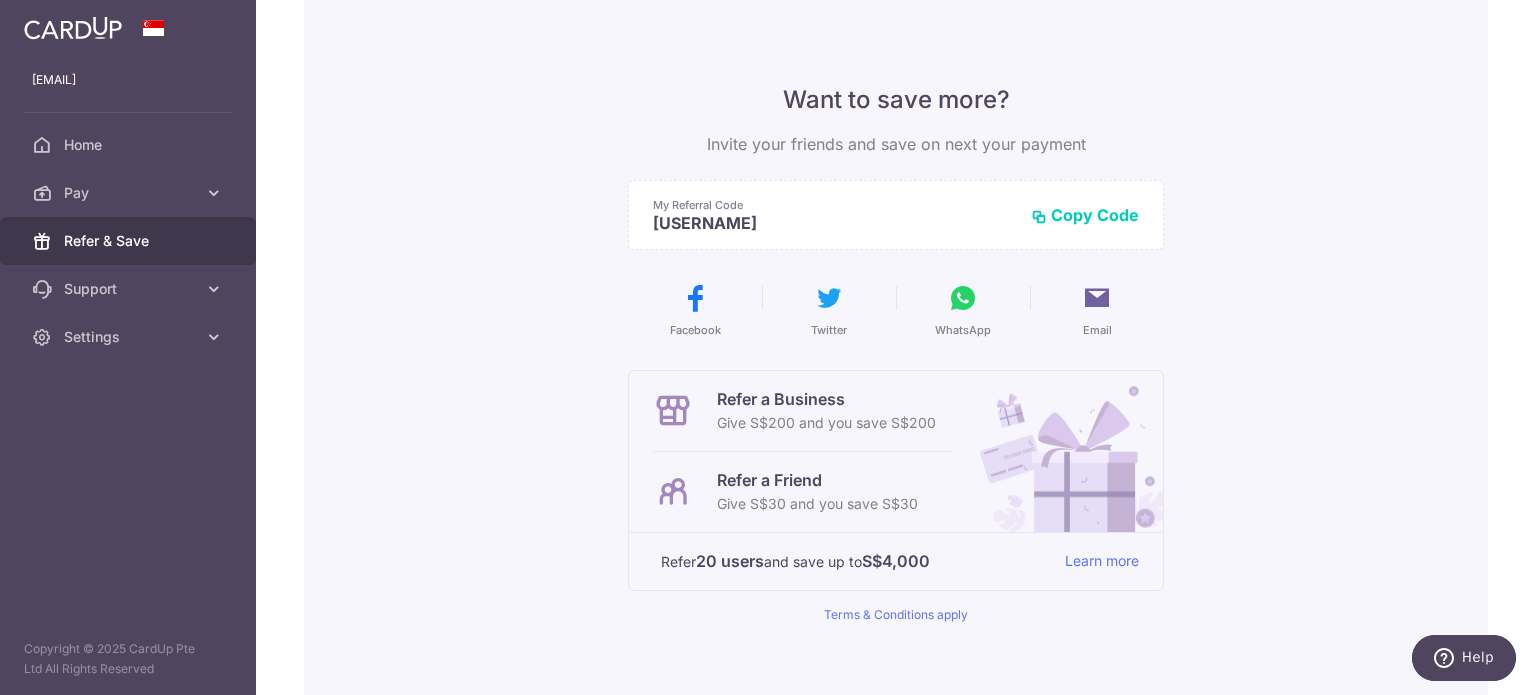 click on "Copy Code" at bounding box center [1085, 215] 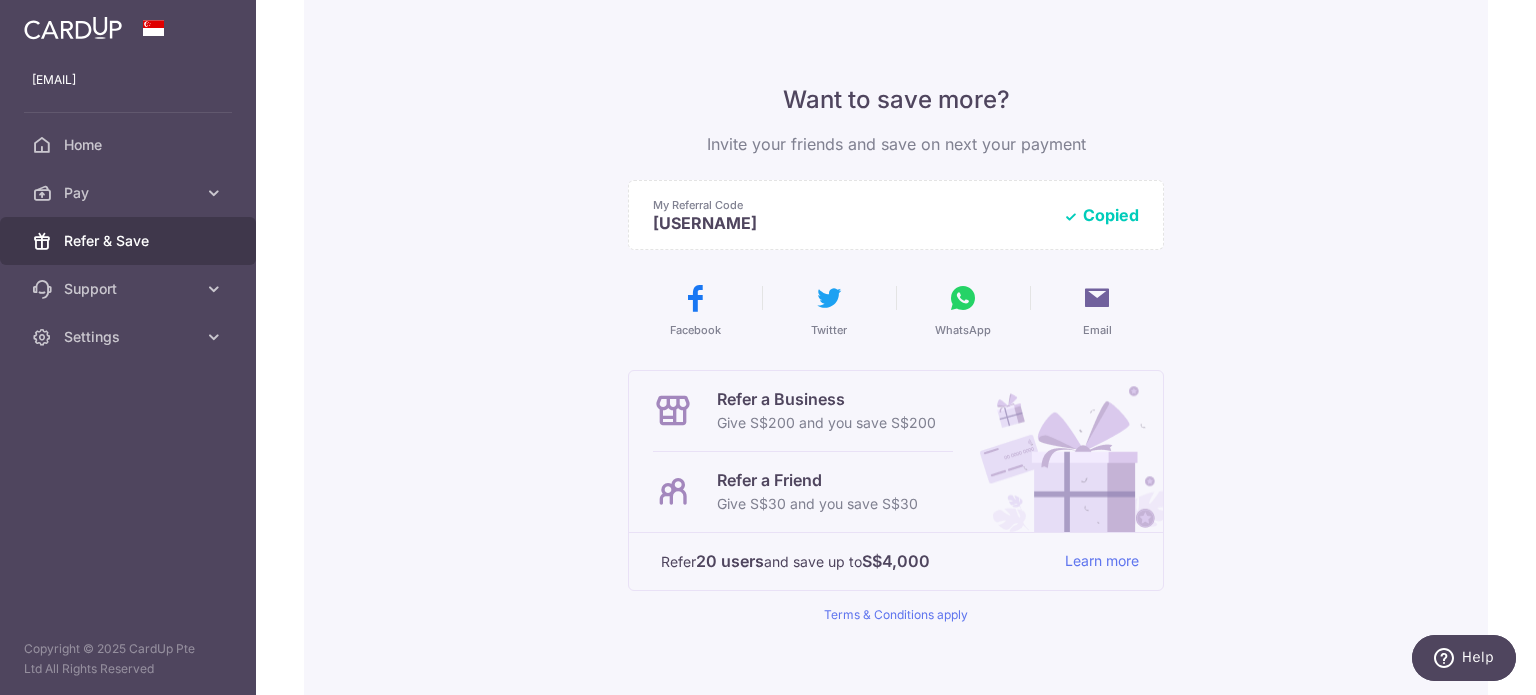scroll, scrollTop: 308, scrollLeft: 0, axis: vertical 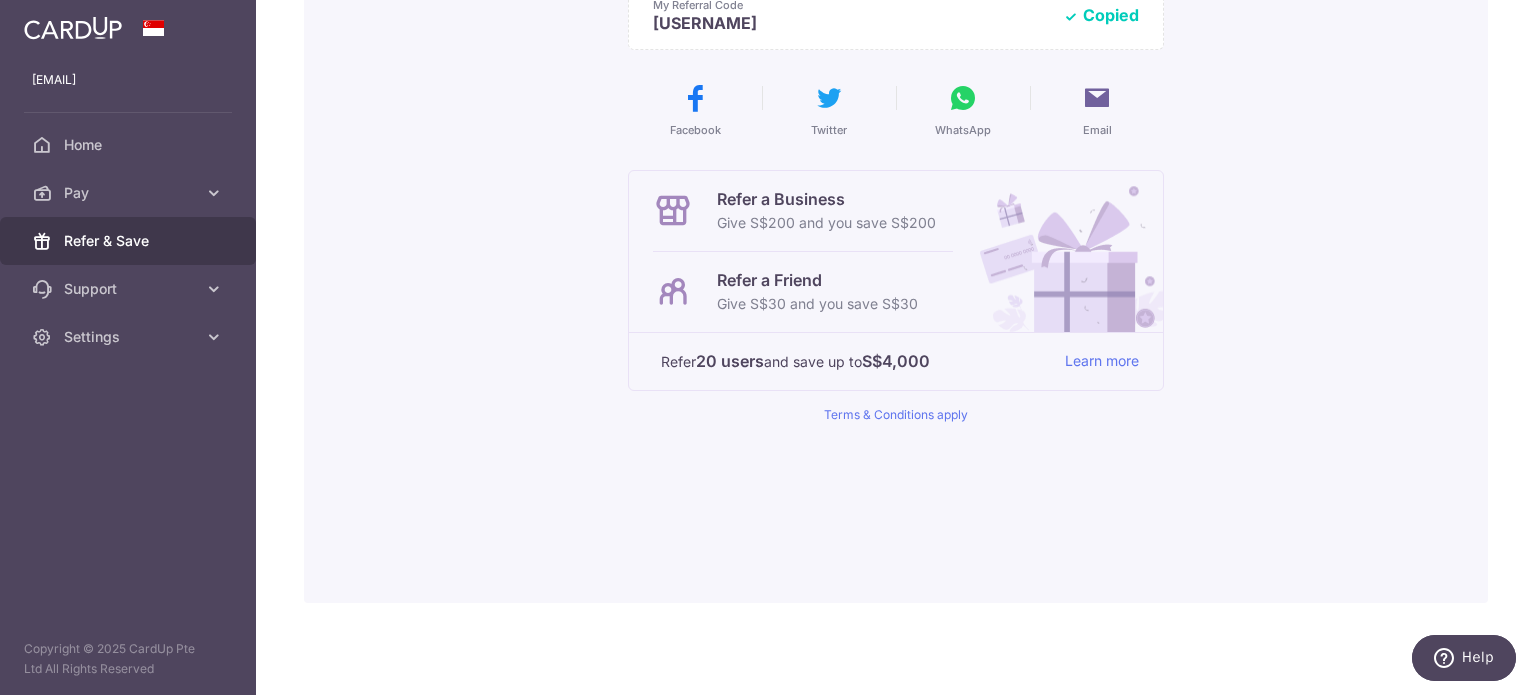 drag, startPoint x: 671, startPoint y: 295, endPoint x: 896, endPoint y: 307, distance: 225.31978 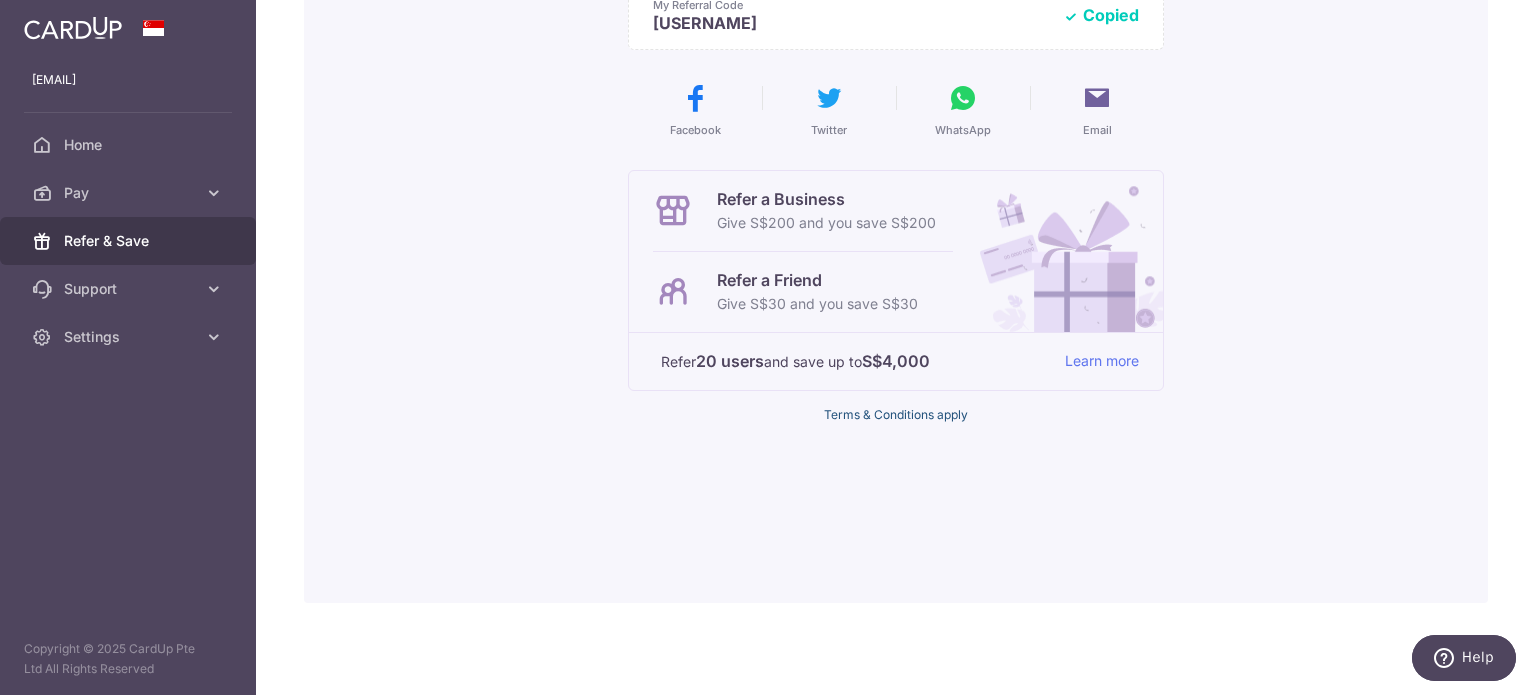 click on "Terms & Conditions apply" at bounding box center (896, 414) 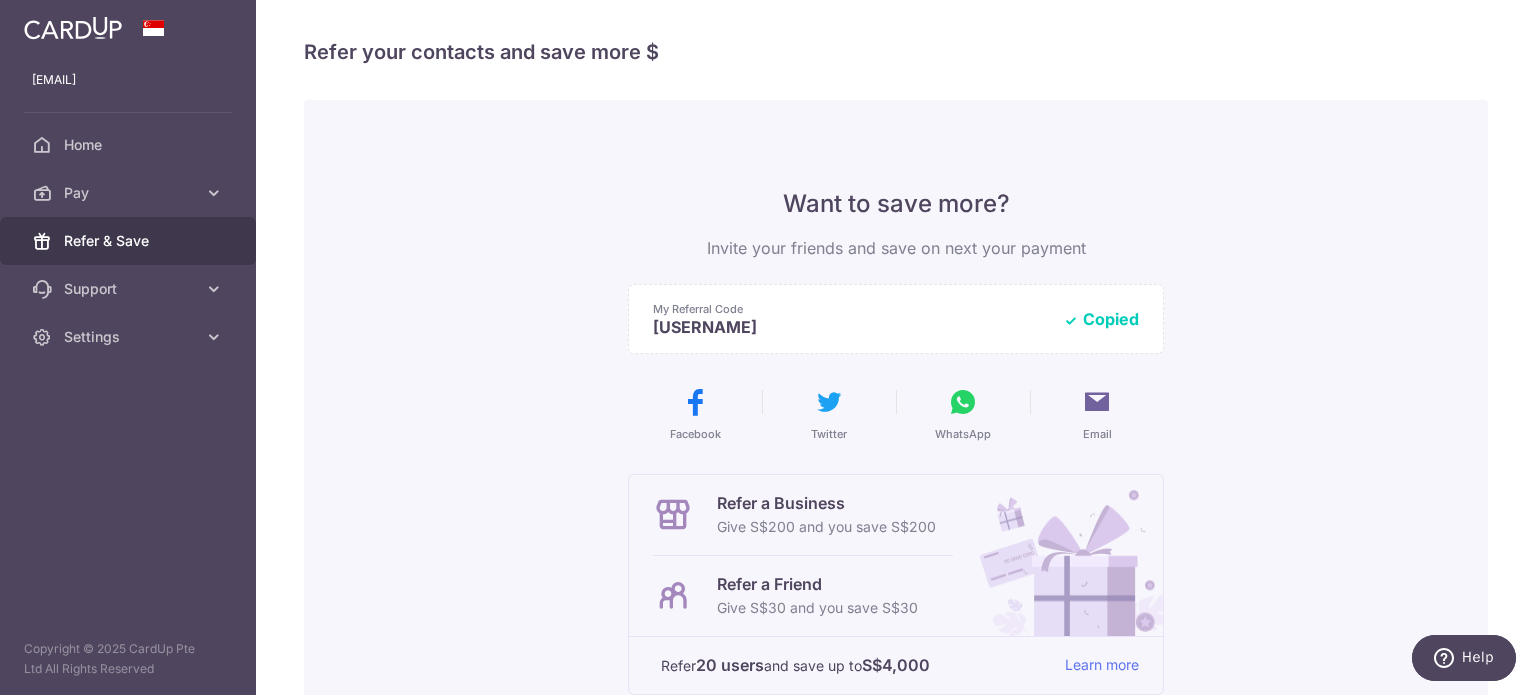 scroll, scrollTop: 0, scrollLeft: 0, axis: both 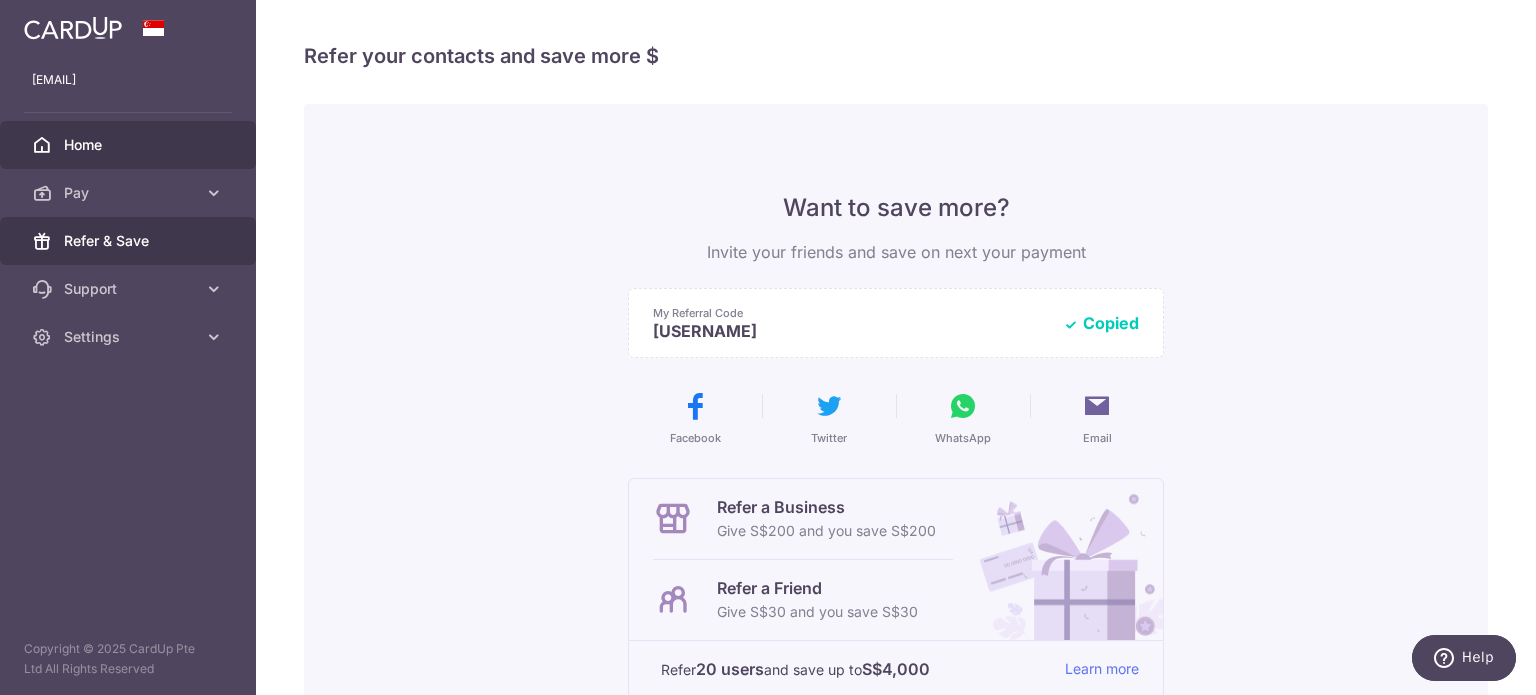 click on "Home" at bounding box center [130, 145] 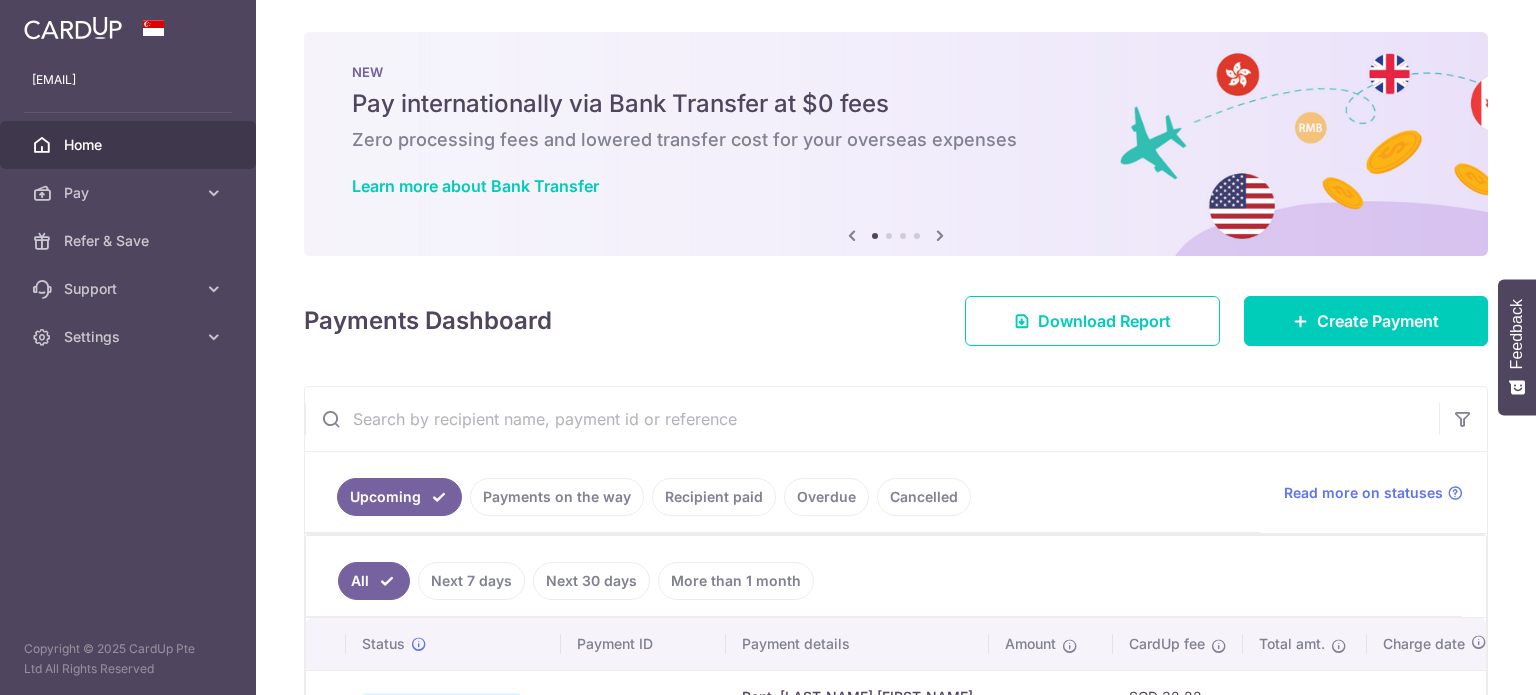 scroll, scrollTop: 0, scrollLeft: 0, axis: both 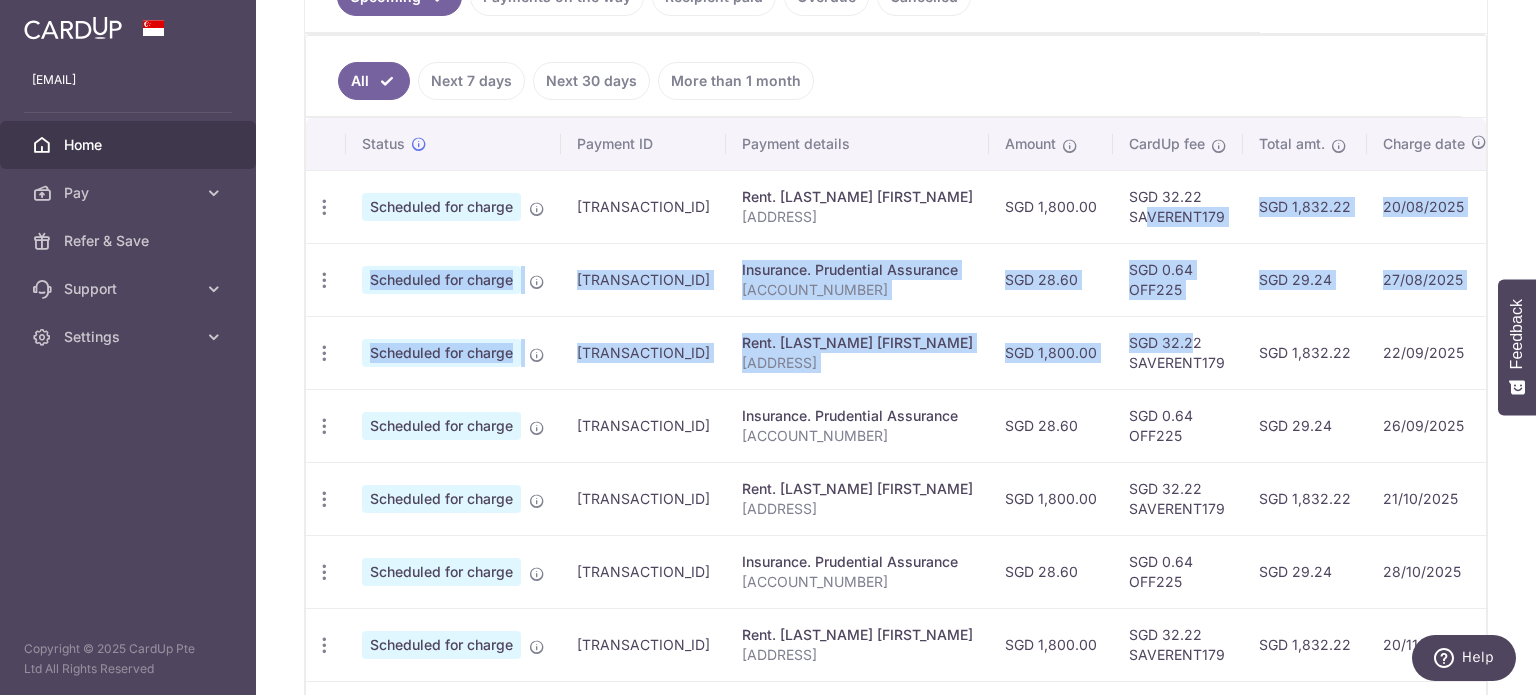 drag, startPoint x: 1119, startPoint y: 211, endPoint x: 1131, endPoint y: 315, distance: 104.69002 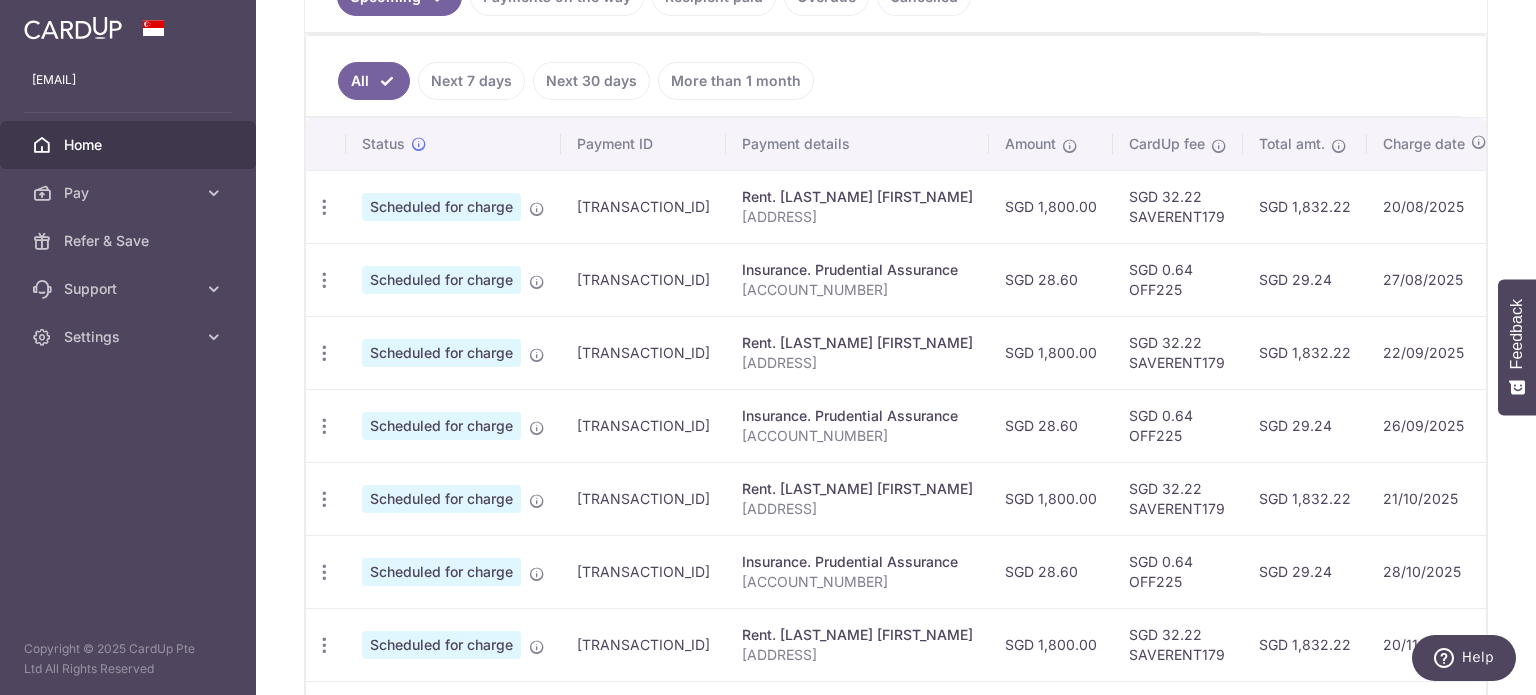 click on "SGD 32.22
SAVERENT179" at bounding box center [1178, 352] 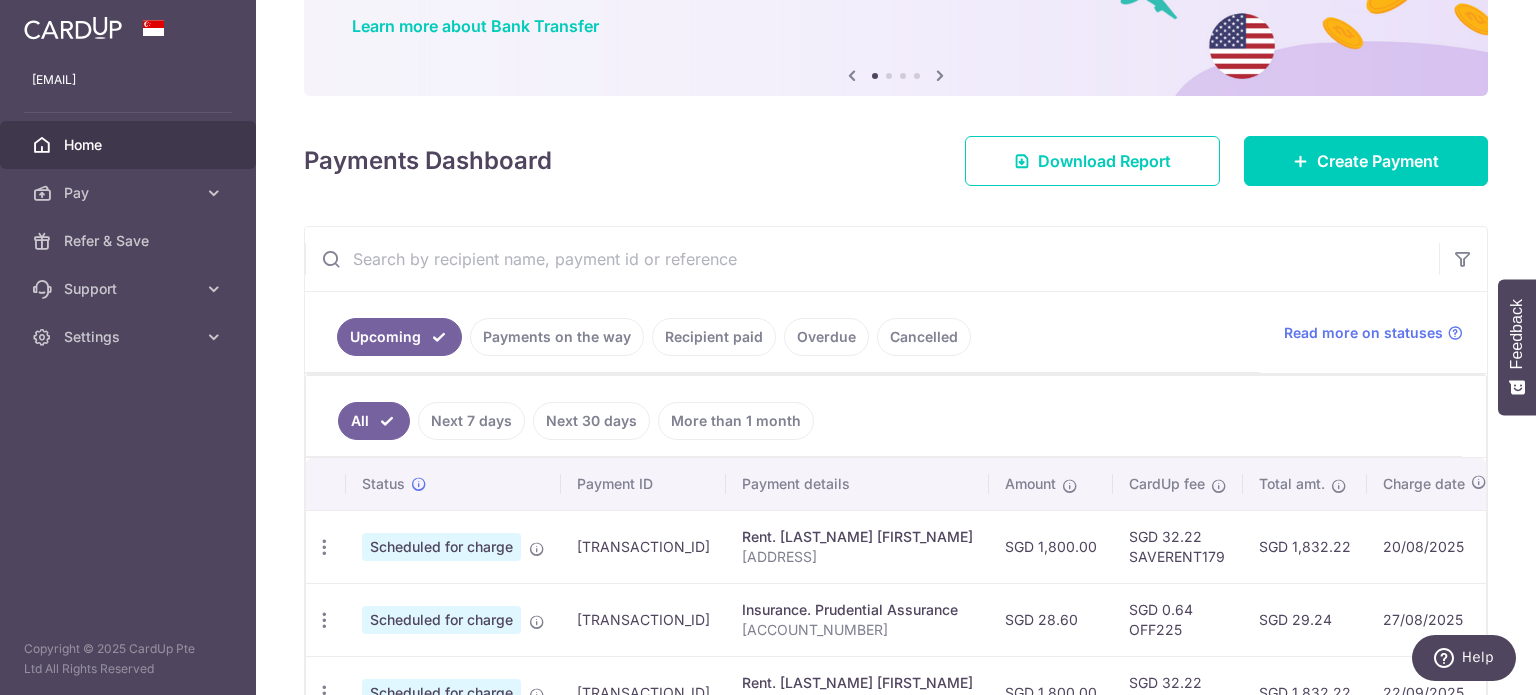 scroll, scrollTop: 0, scrollLeft: 0, axis: both 